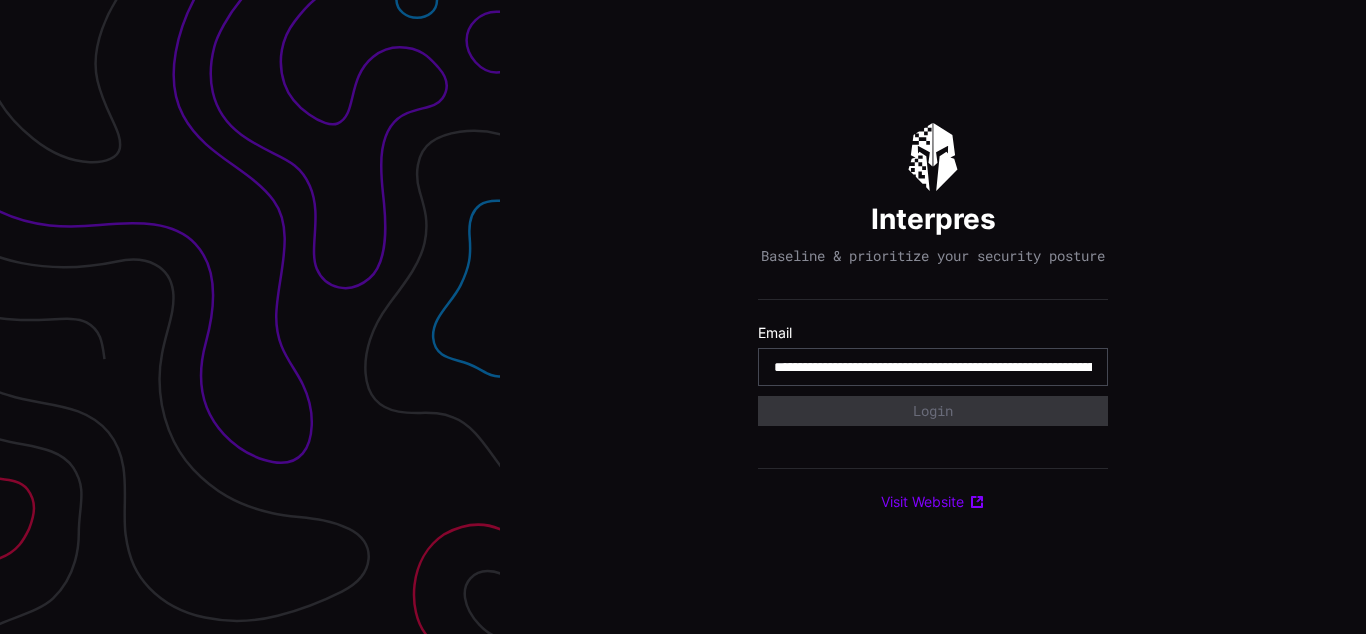 scroll, scrollTop: 0, scrollLeft: 0, axis: both 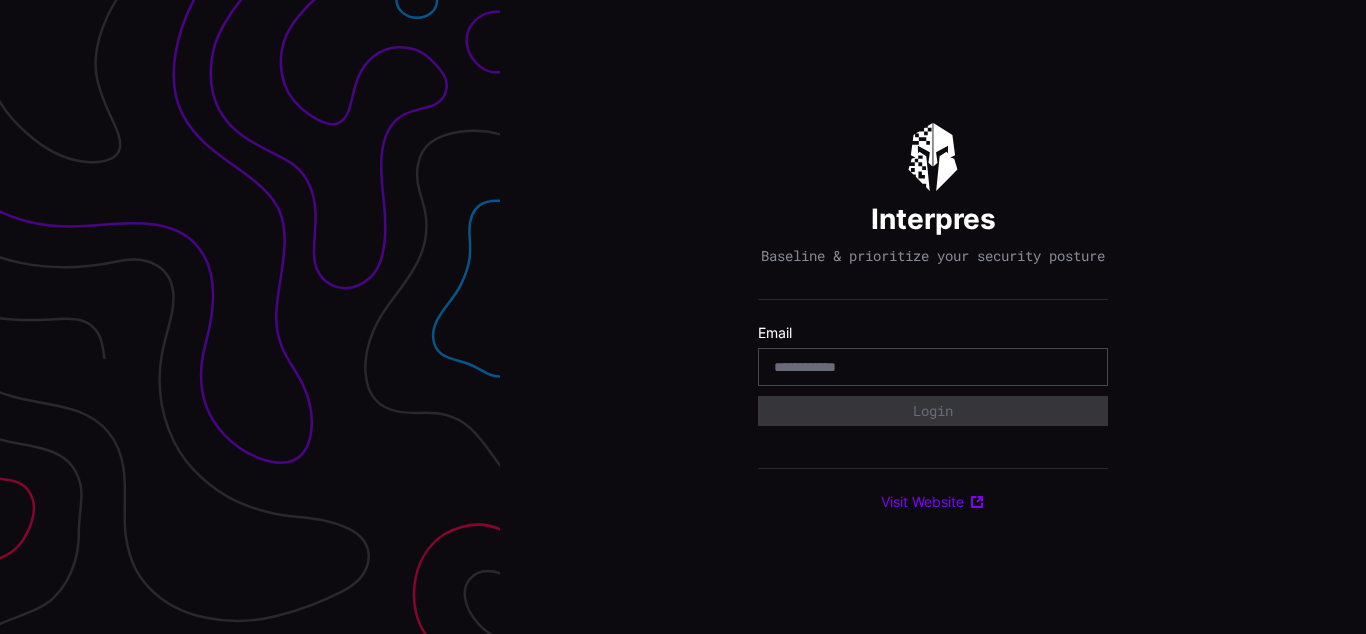 click on "Interpres Baseline & prioritize your security posture Email Login Visit Website" at bounding box center (933, 317) 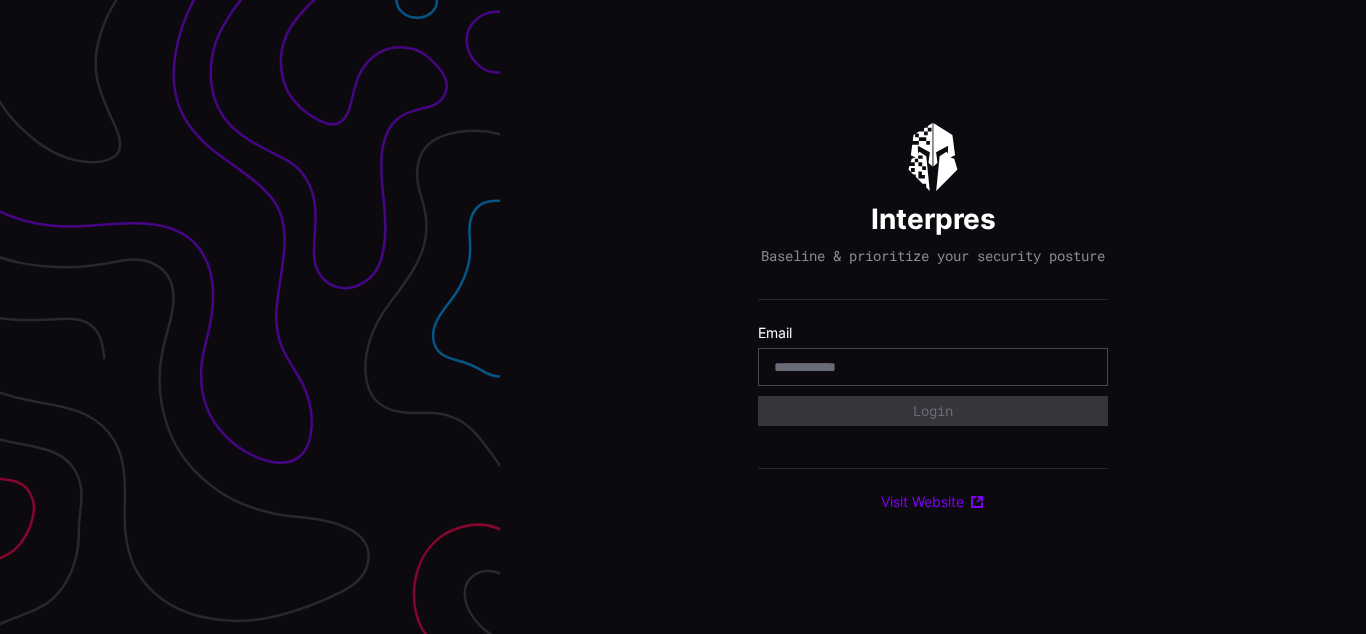 click on "Interpres Baseline & prioritize your security posture Email Login Visit Website" at bounding box center [933, 317] 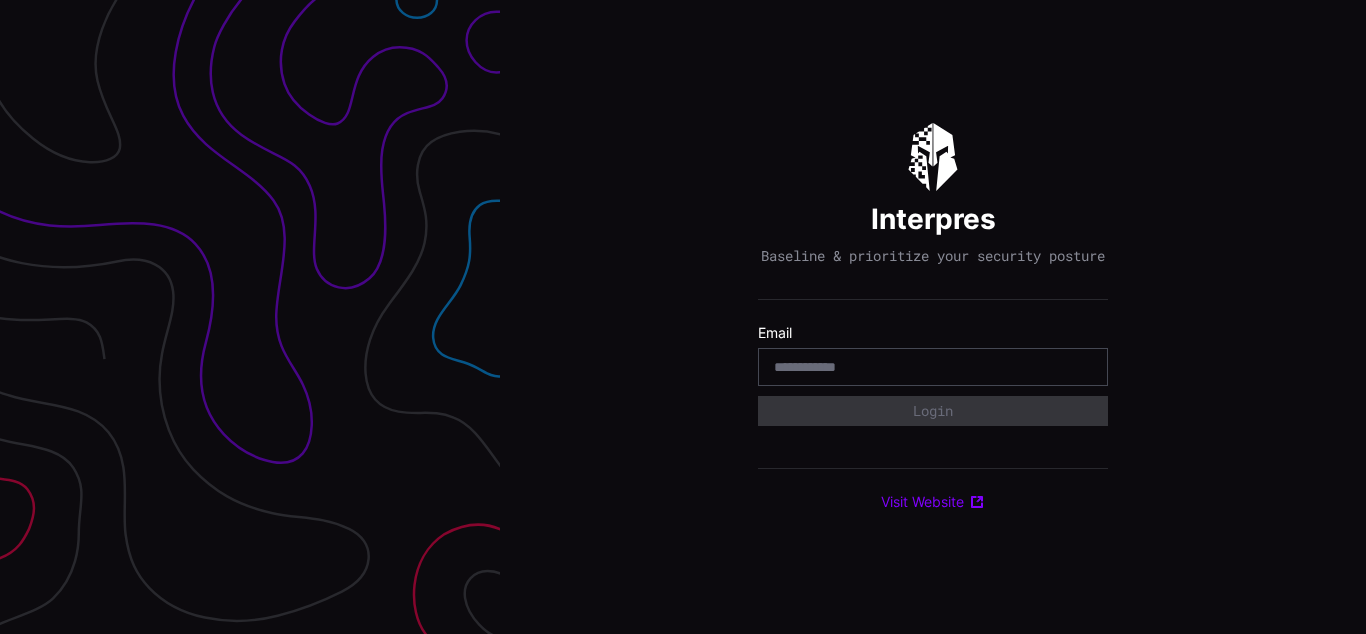 scroll, scrollTop: 0, scrollLeft: 0, axis: both 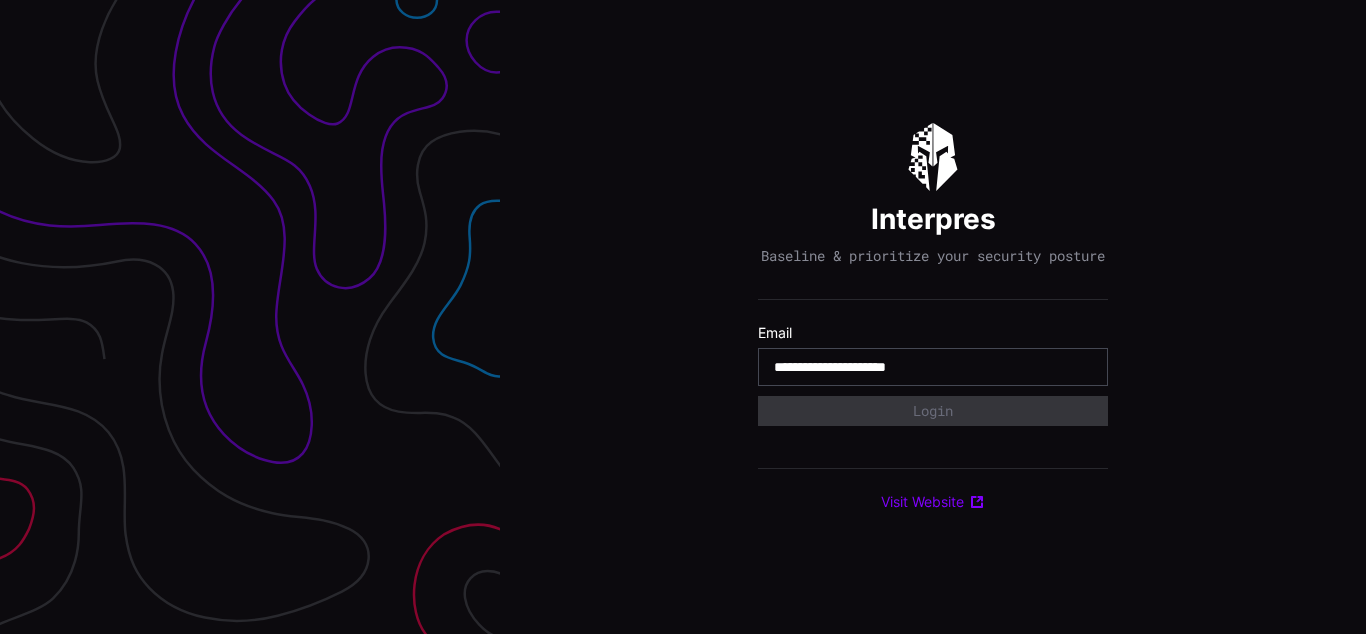 type on "**********" 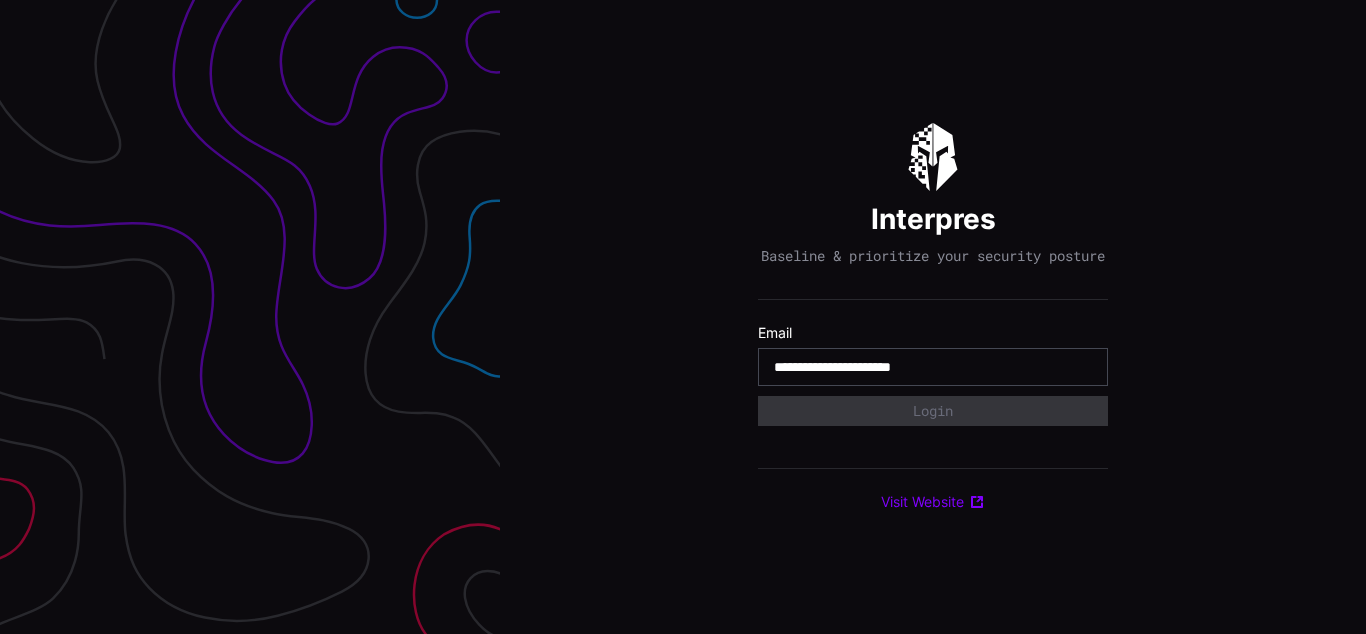 click on "**********" at bounding box center [933, 367] 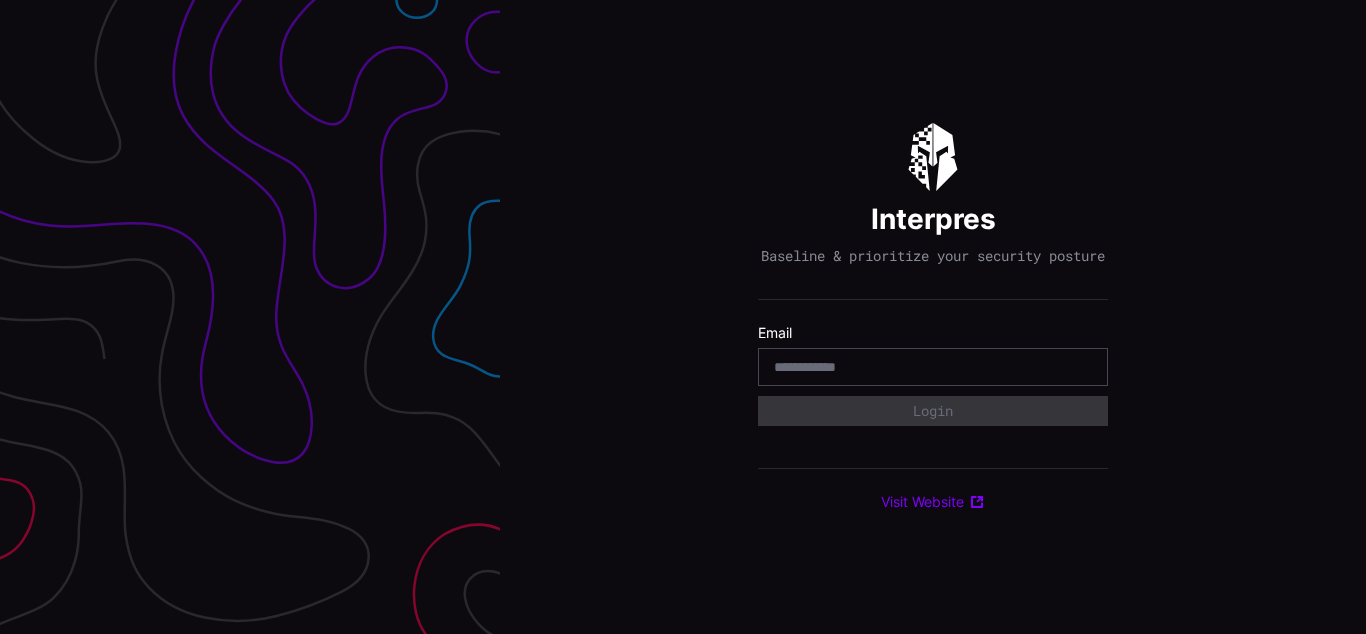 scroll, scrollTop: 0, scrollLeft: 0, axis: both 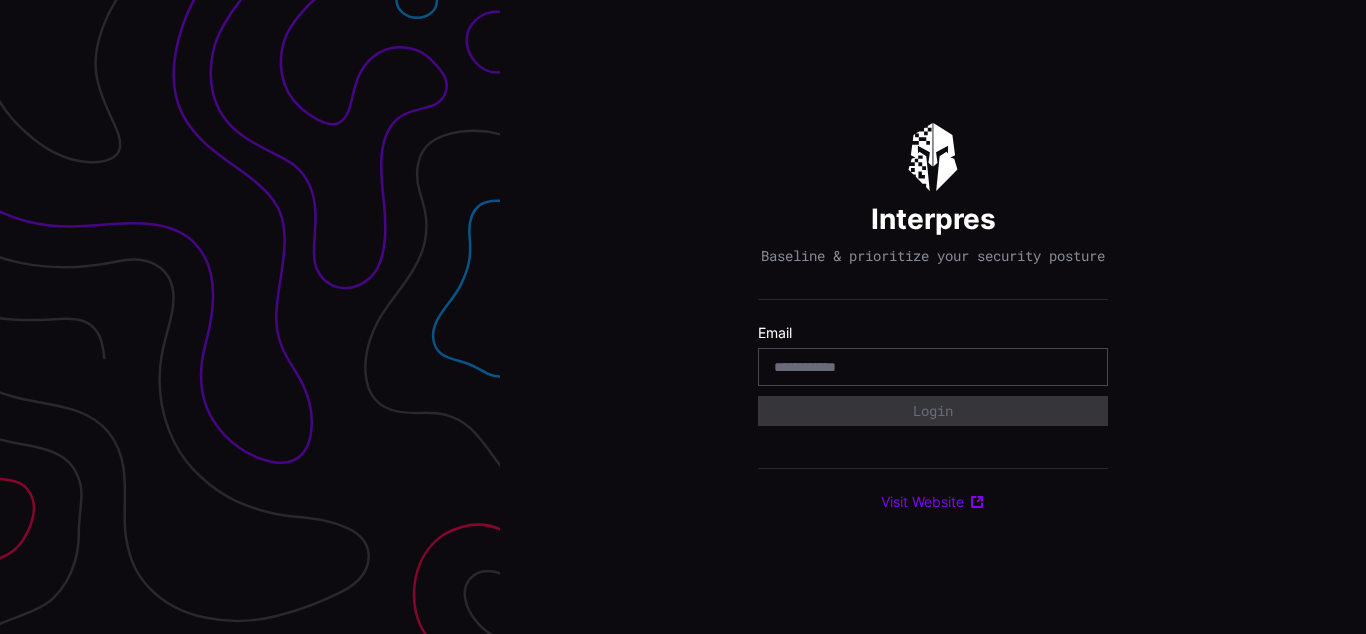 click on "Interpres Baseline & prioritize your security posture Email Login Visit Website" at bounding box center [933, 317] 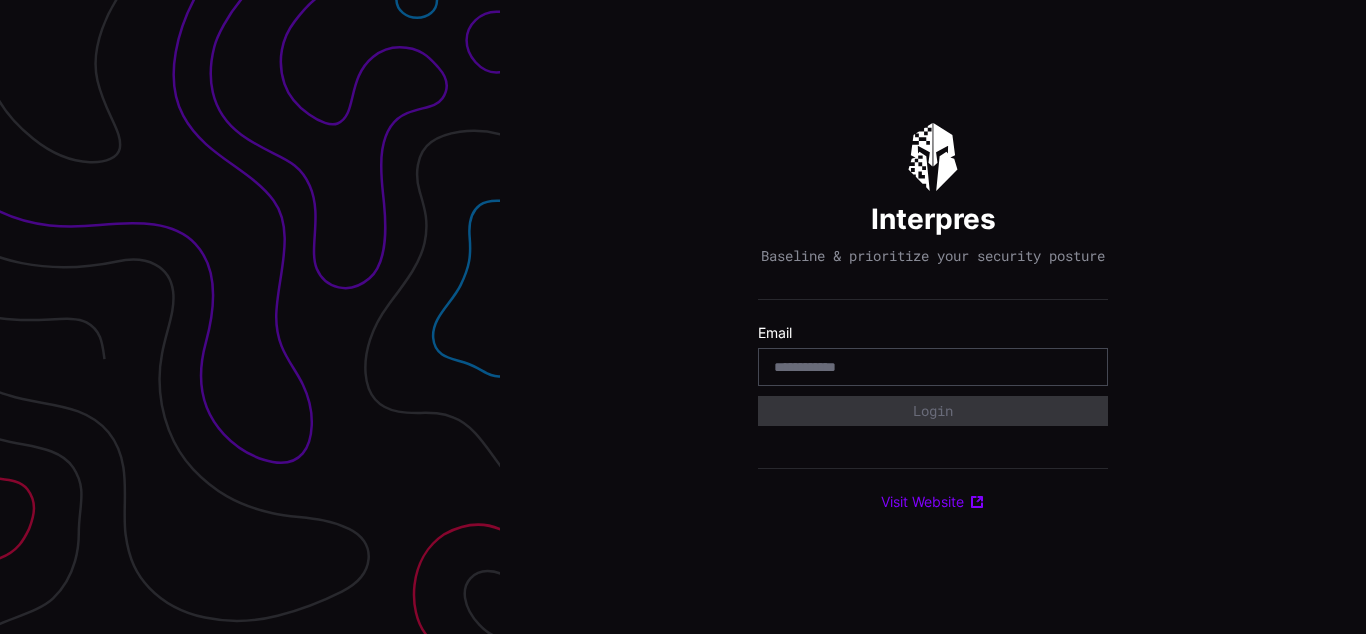 scroll, scrollTop: 0, scrollLeft: 0, axis: both 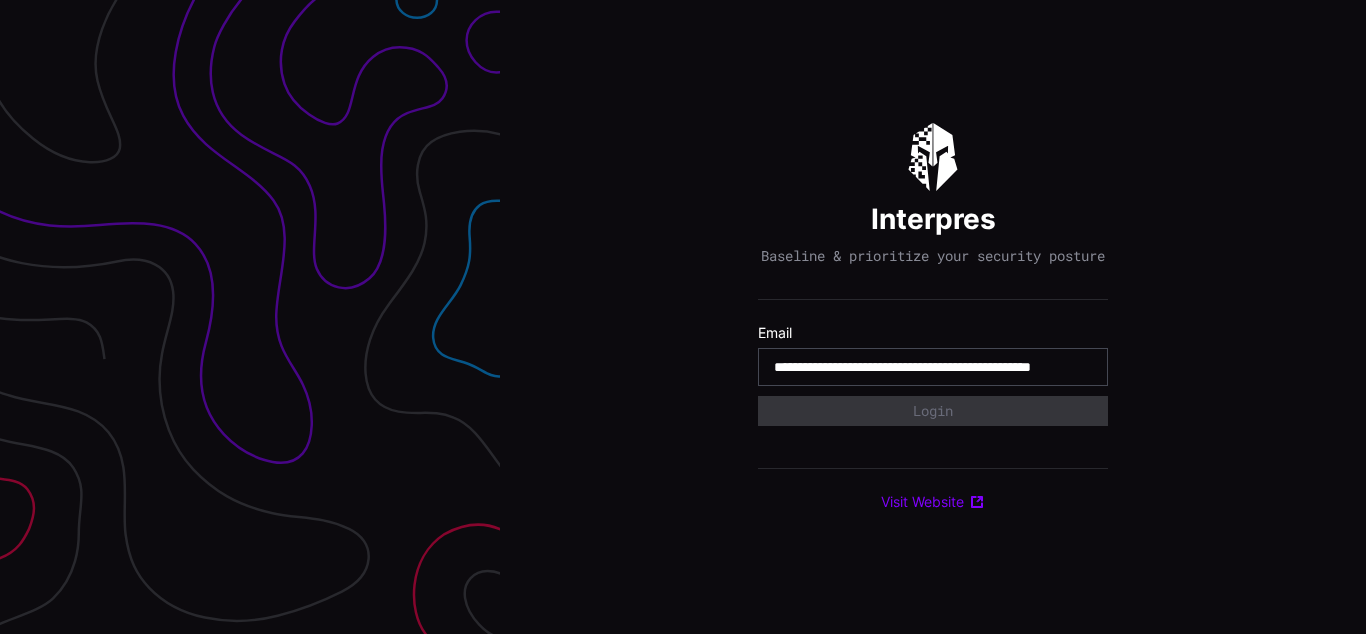 type on "**********" 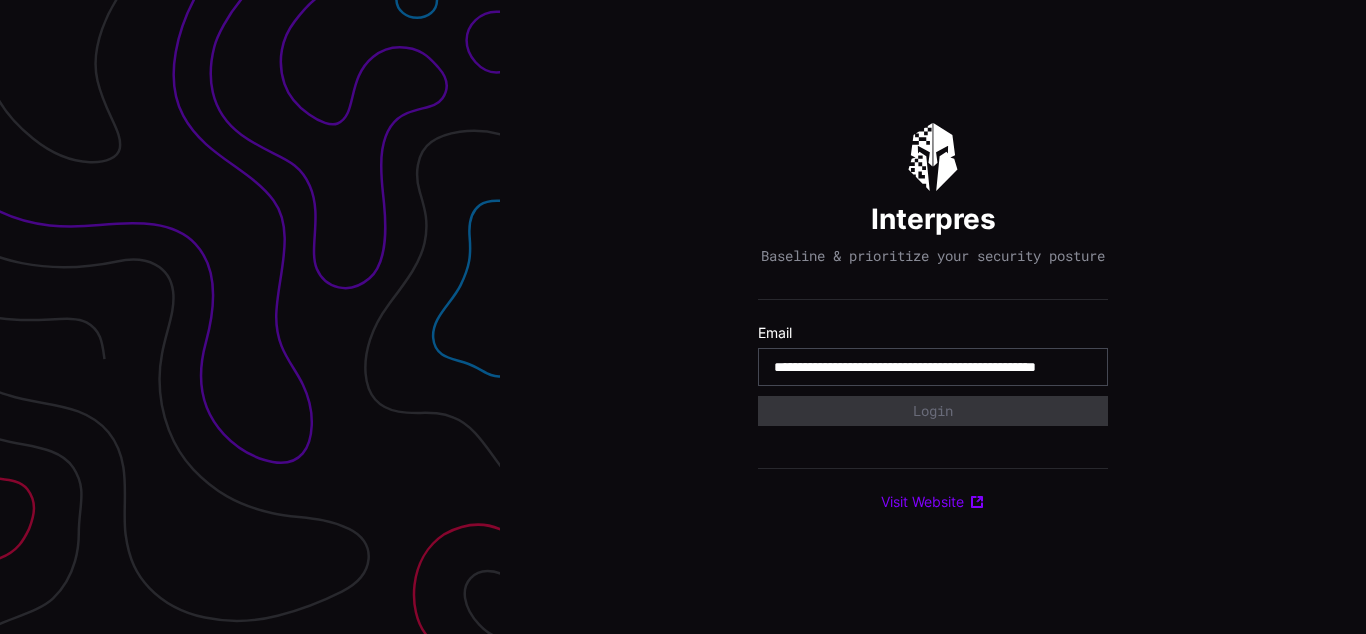 scroll, scrollTop: 0, scrollLeft: 119, axis: horizontal 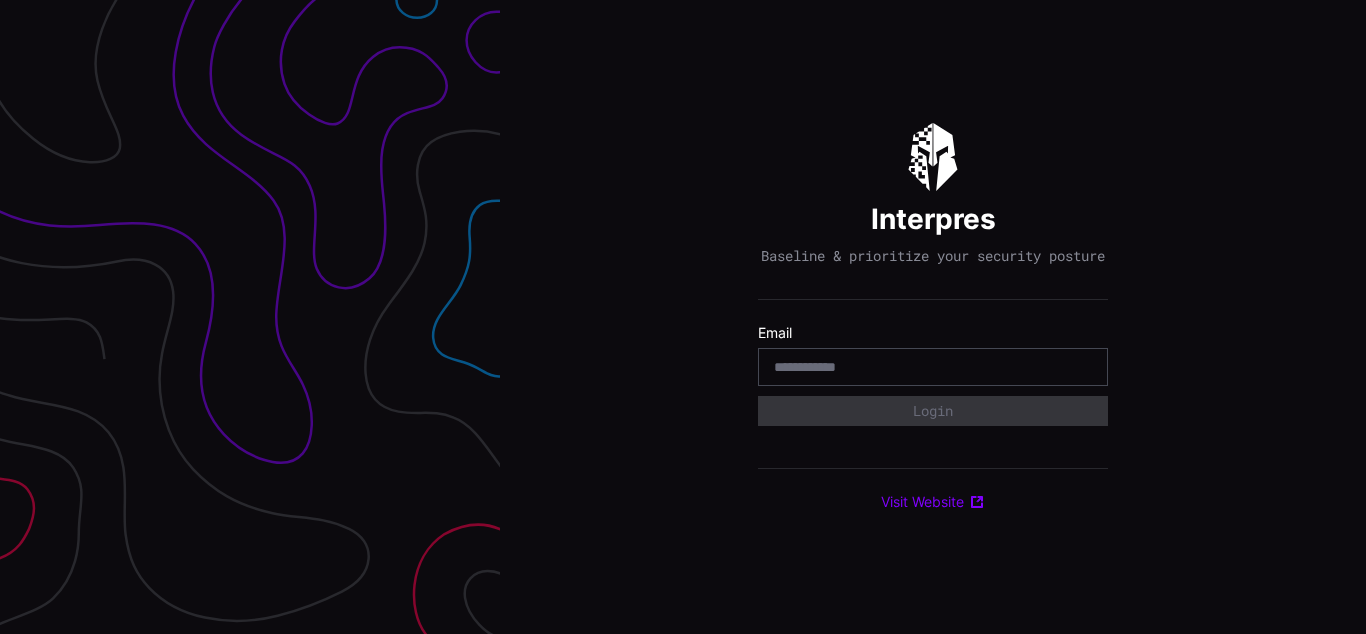 click on "Interpres Baseline & prioritize your security posture Email Login Visit Website" at bounding box center (933, 317) 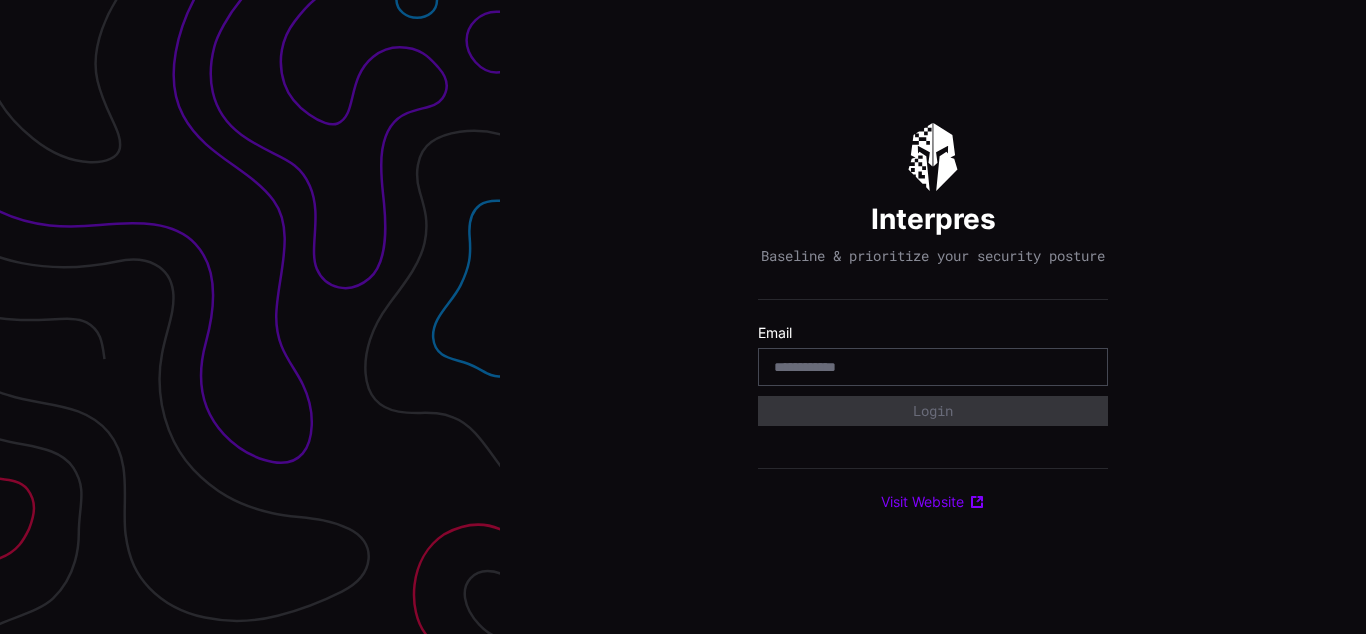 scroll, scrollTop: 0, scrollLeft: 0, axis: both 